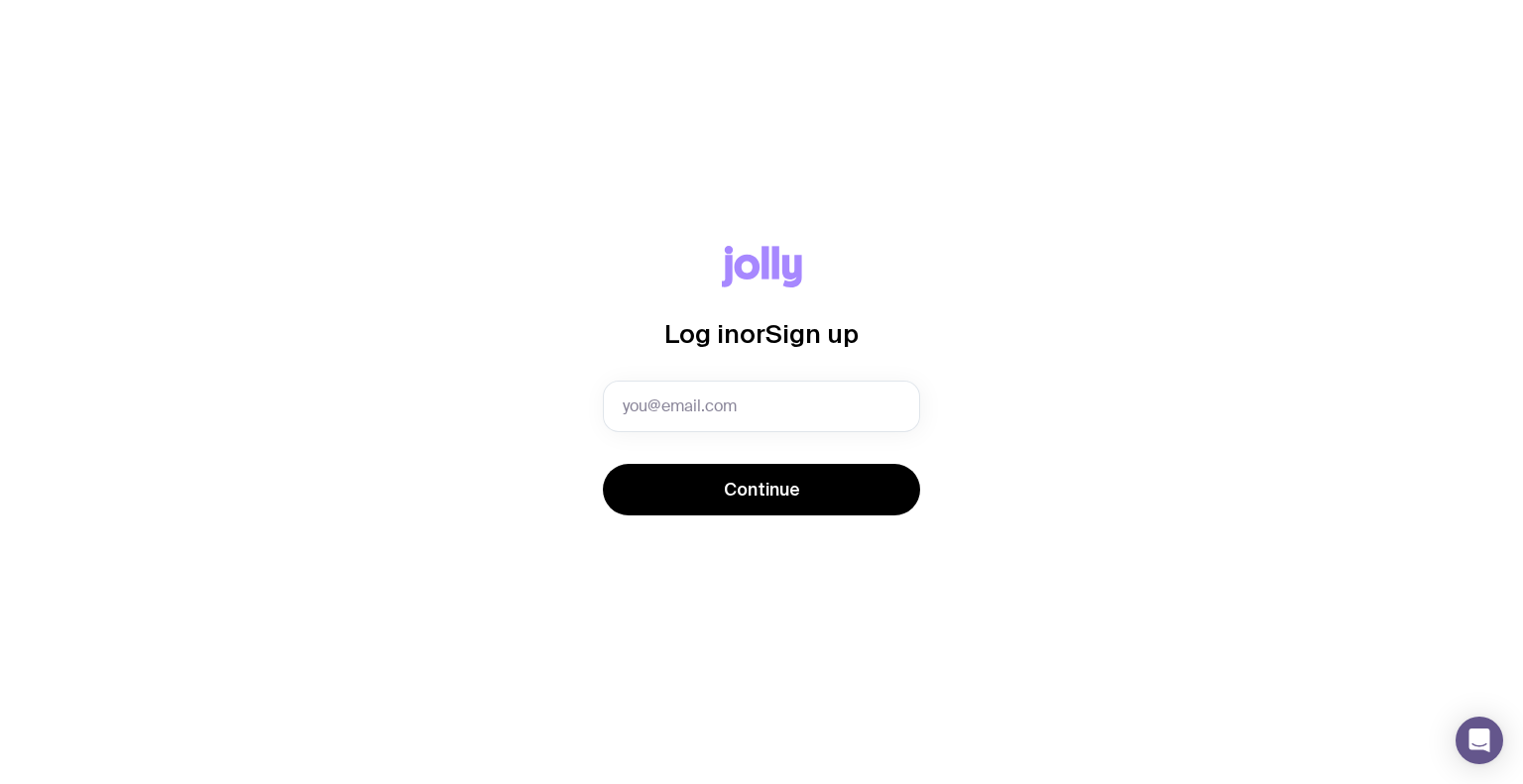 scroll, scrollTop: 0, scrollLeft: 0, axis: both 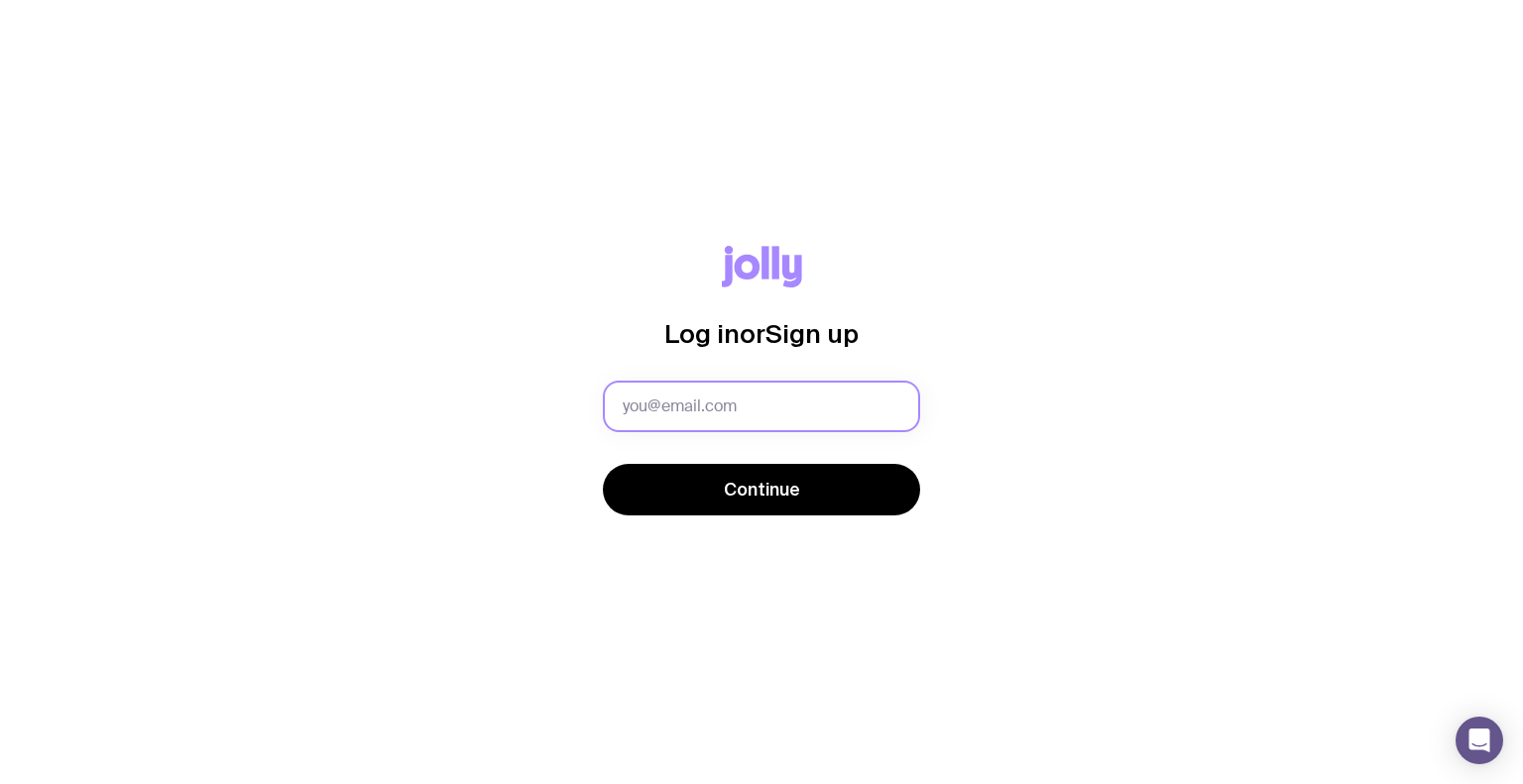 click 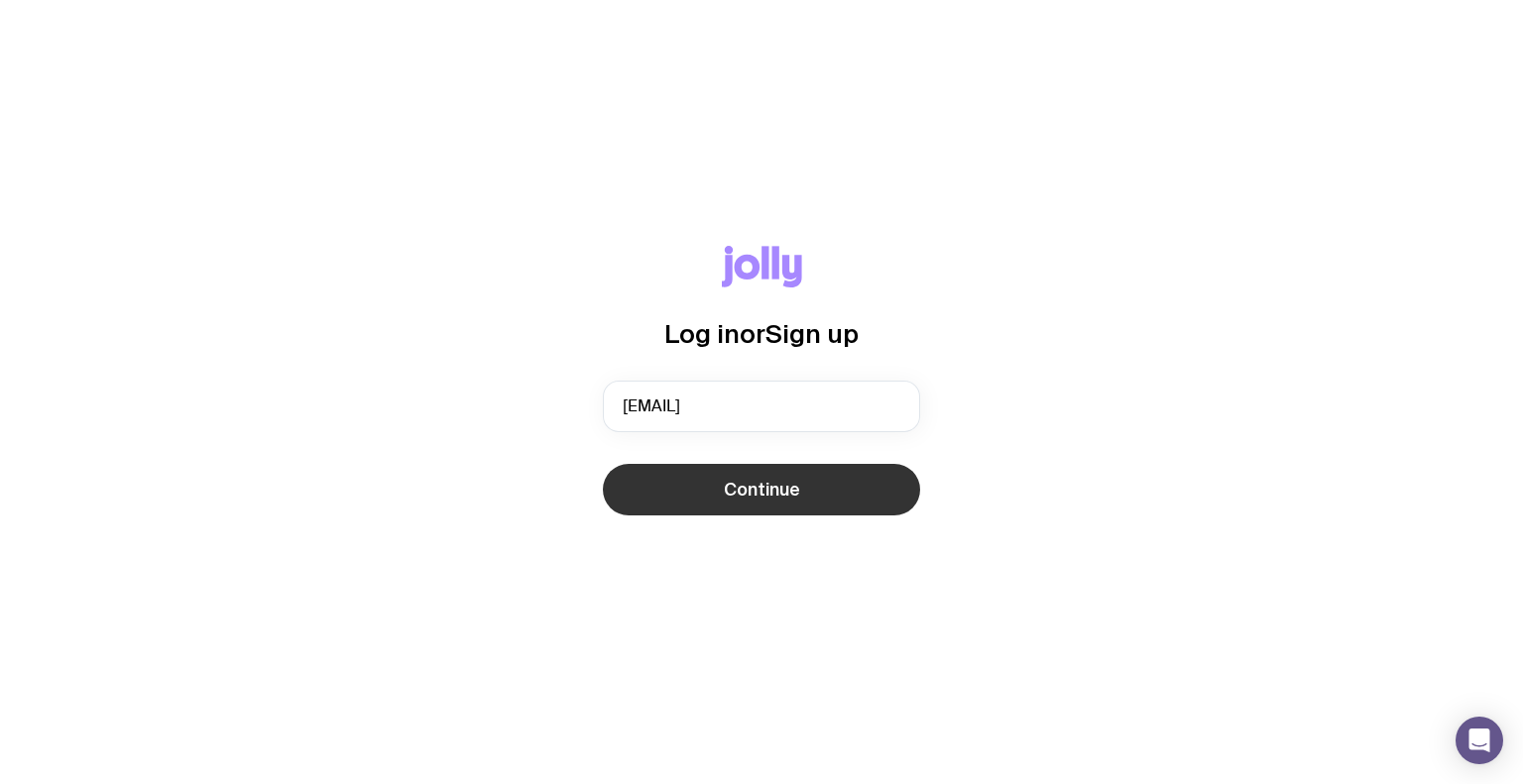 click on "Continue" 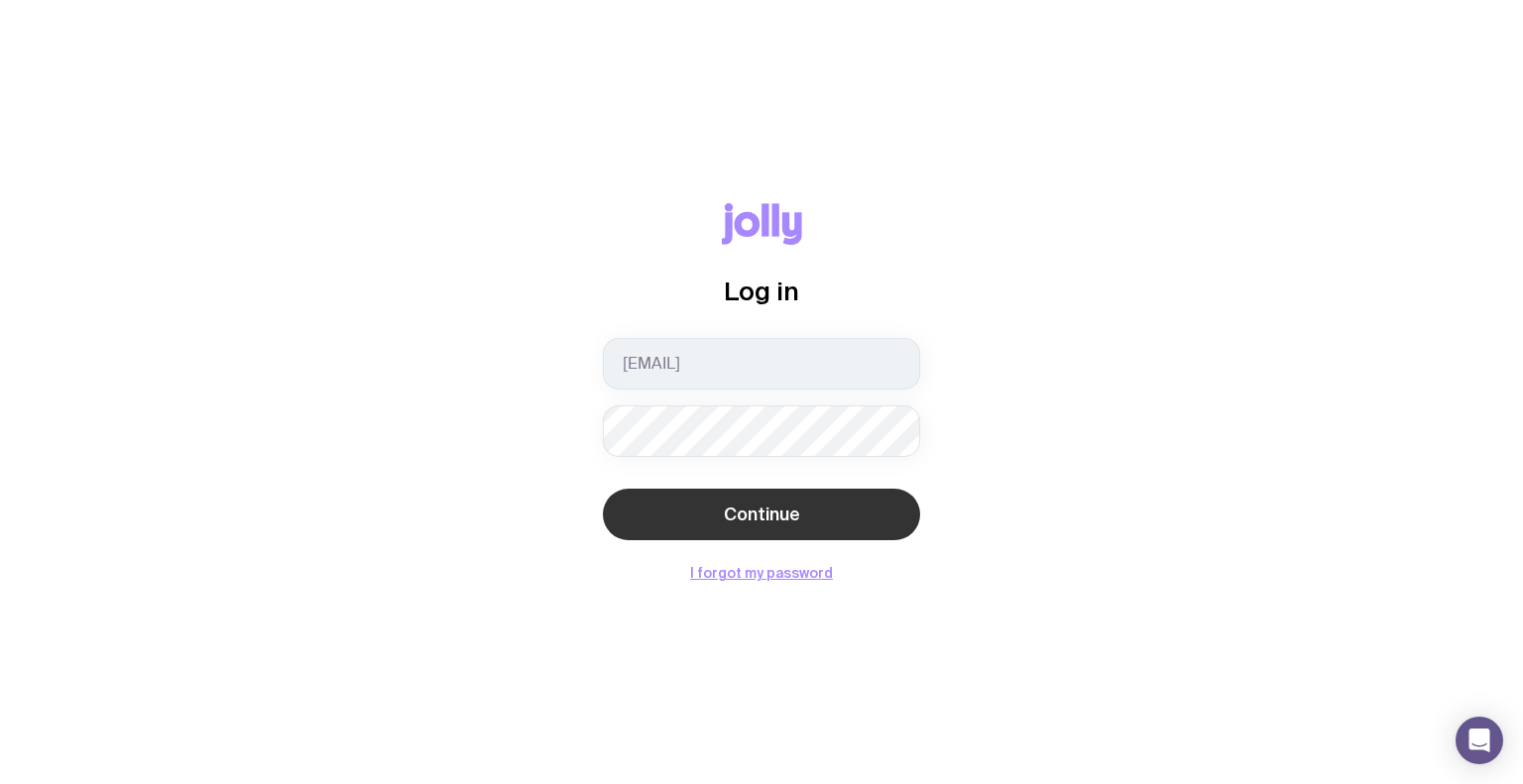 click on "Continue" 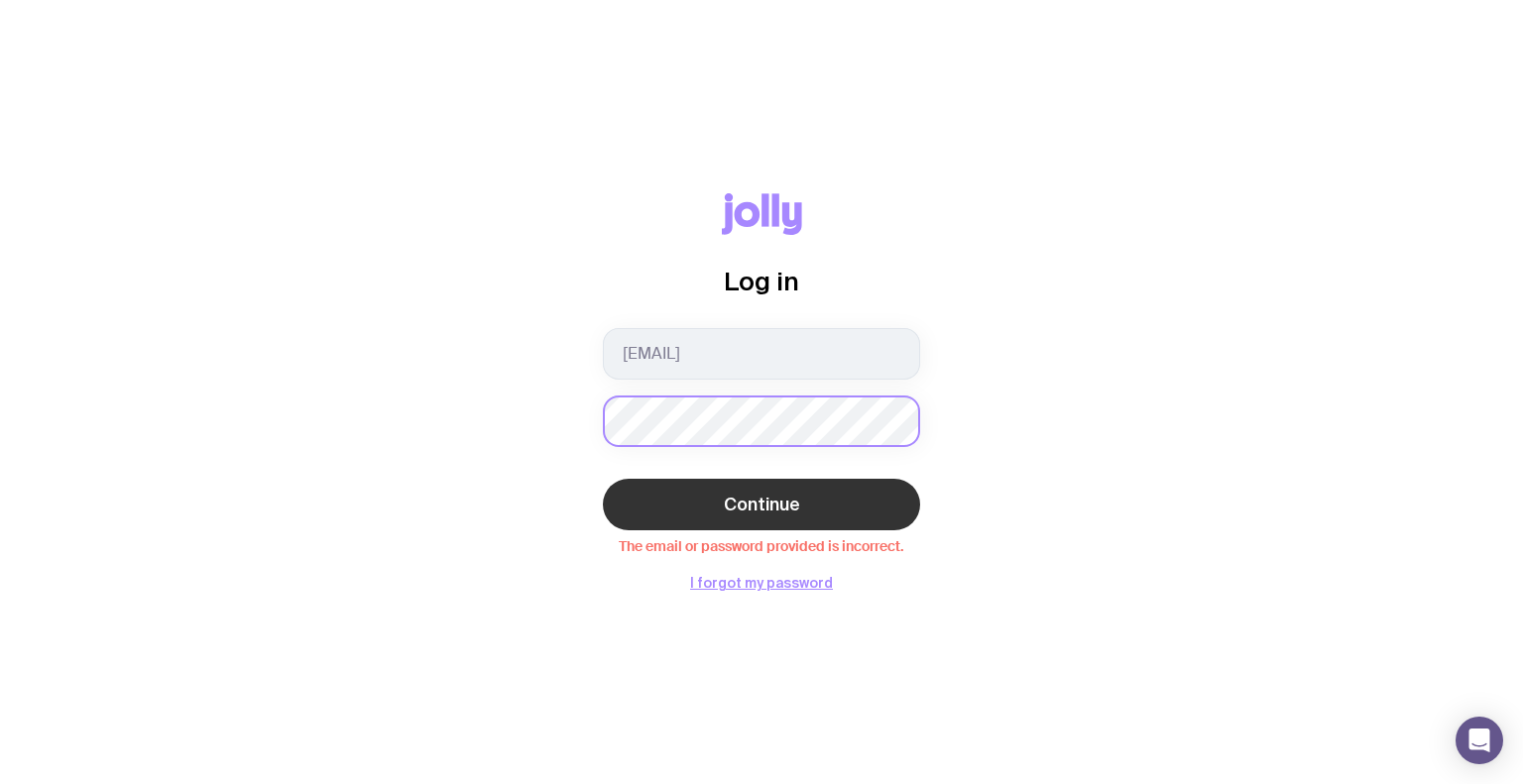 click on "Log in eva.kracmar@myob.com Continue The email or password provided is incorrect.  I forgot my password" at bounding box center (762, 392) 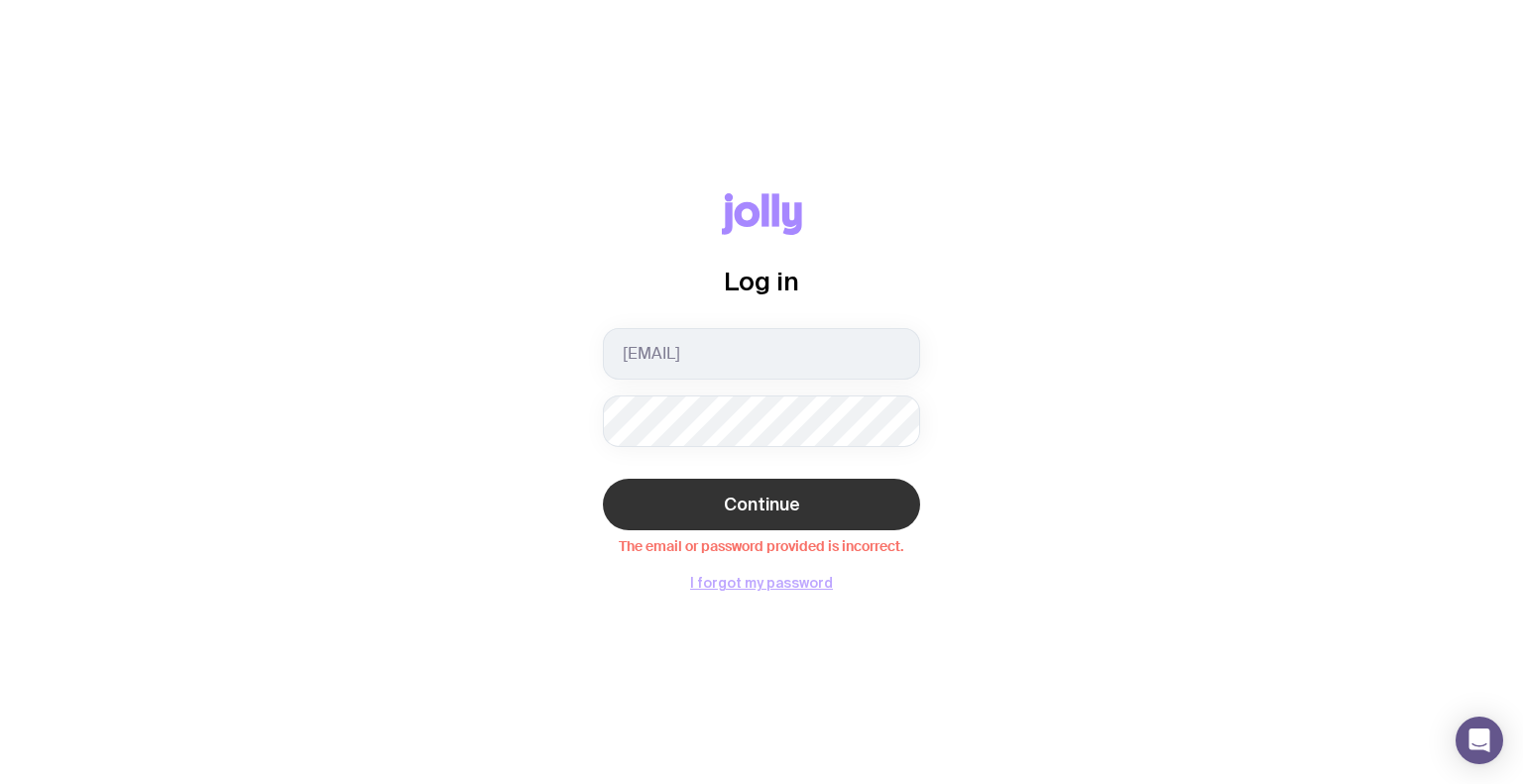 click on "I forgot my password" at bounding box center (762, 583) 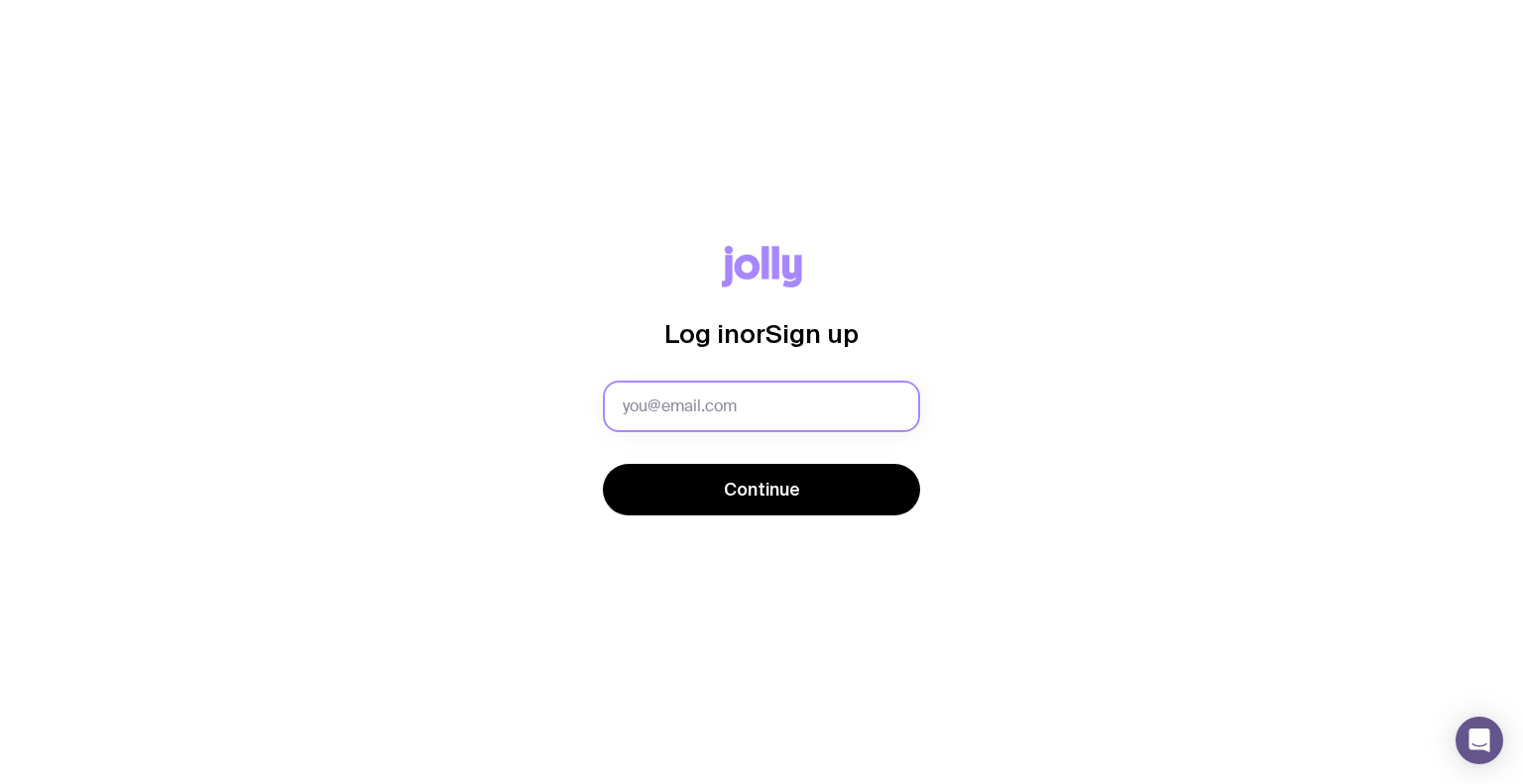 scroll, scrollTop: 0, scrollLeft: 0, axis: both 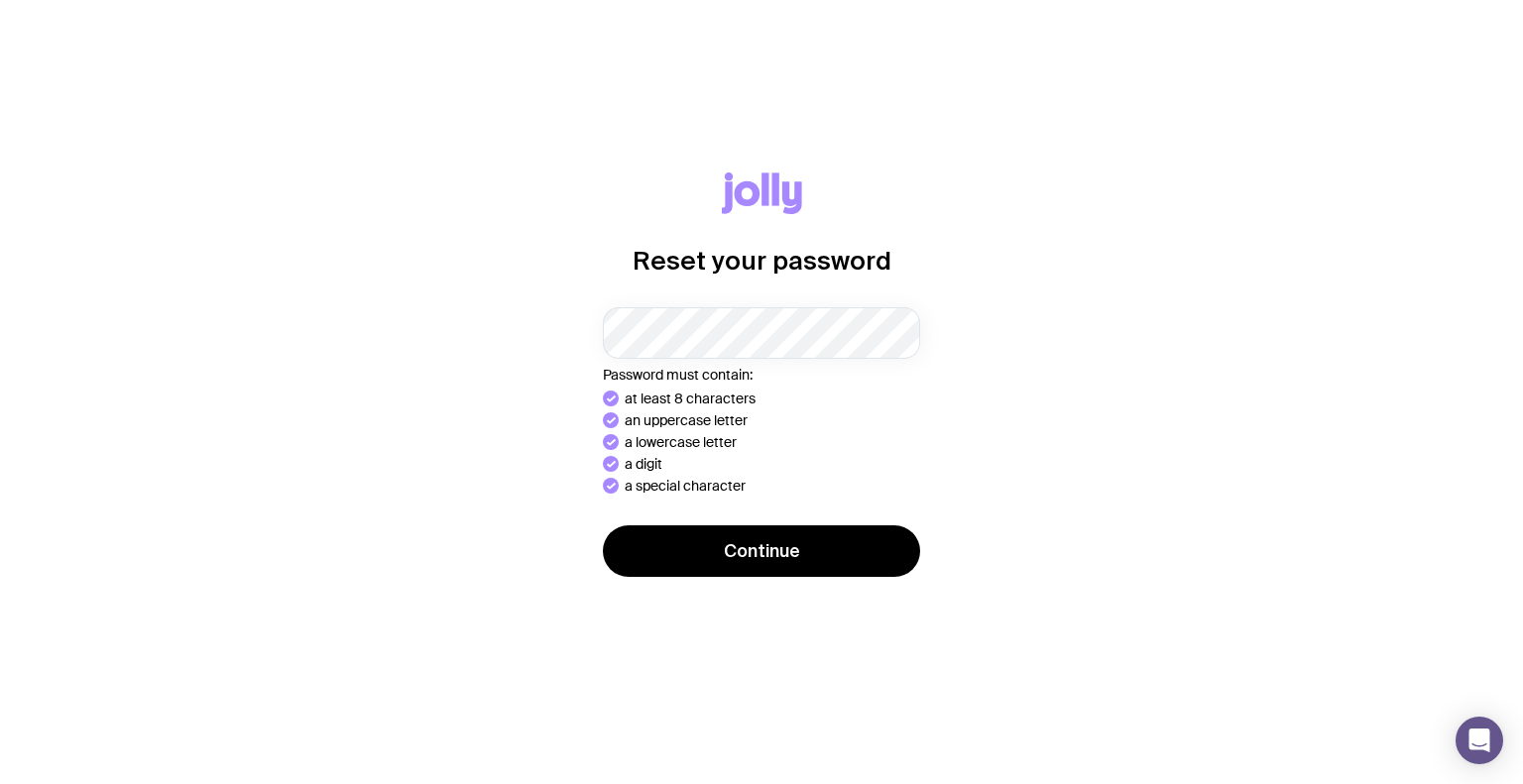 drag, startPoint x: 746, startPoint y: 523, endPoint x: 751, endPoint y: 542, distance: 19.646883 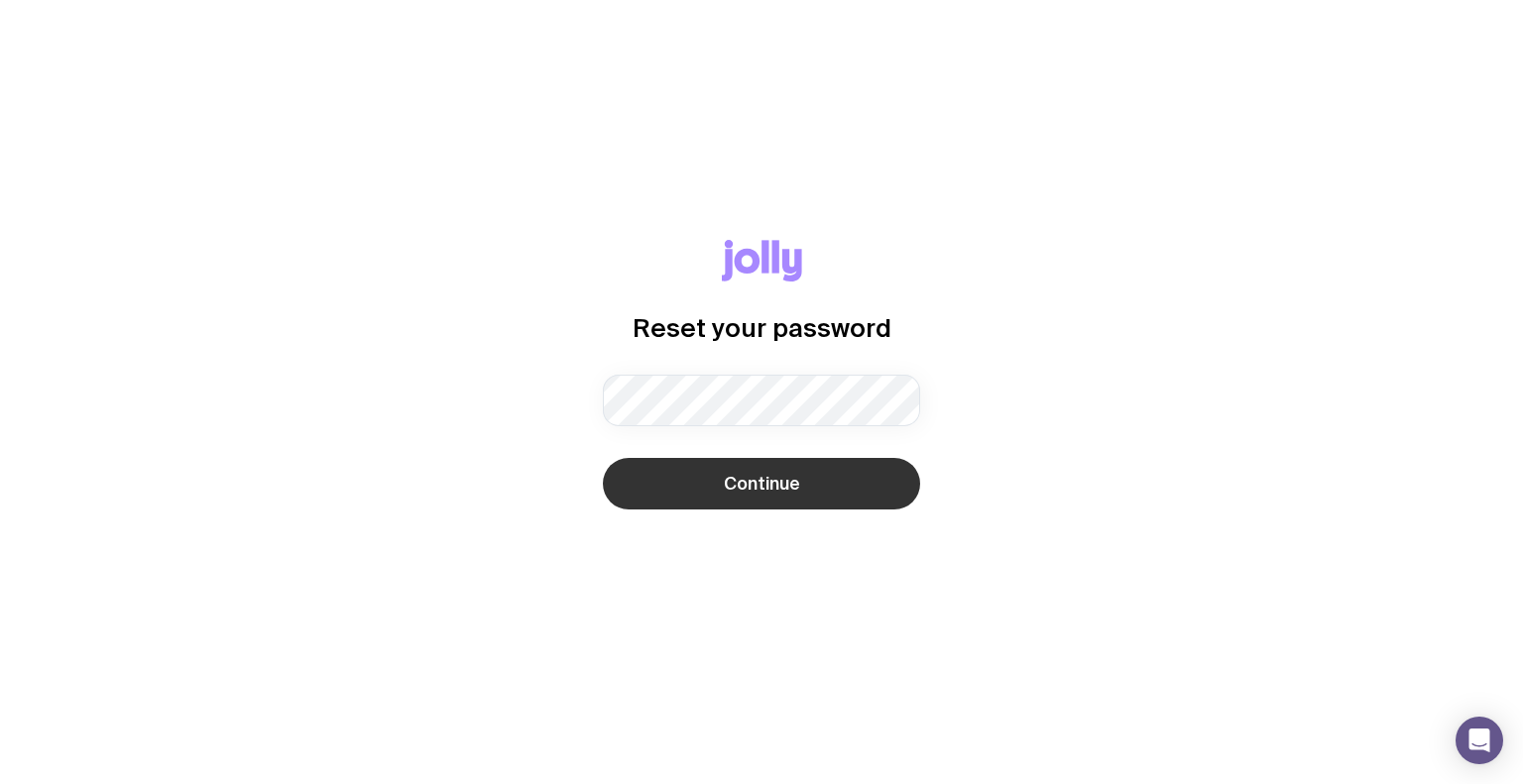 click on "Continue" at bounding box center (762, 484) 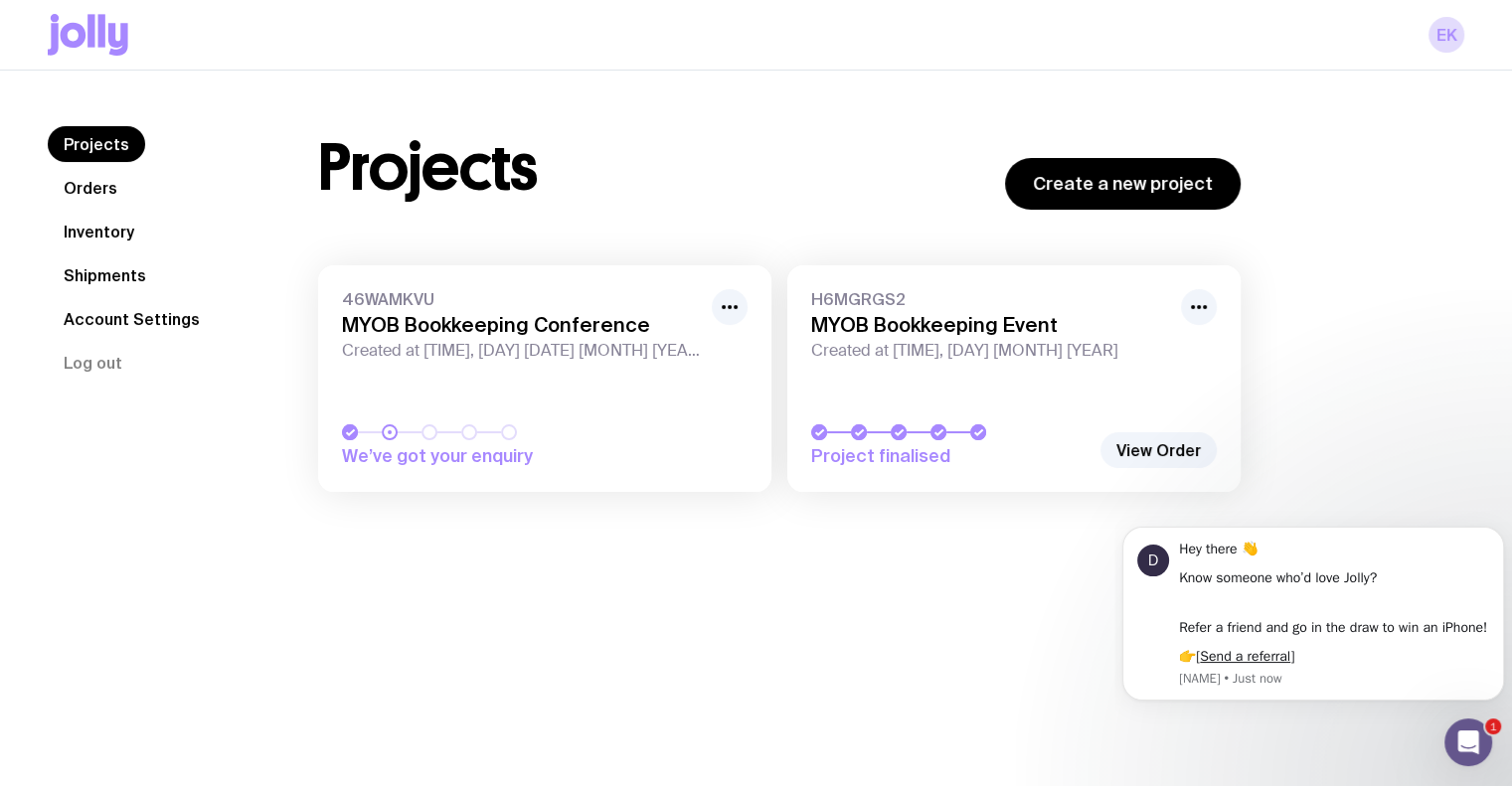 scroll, scrollTop: 0, scrollLeft: 0, axis: both 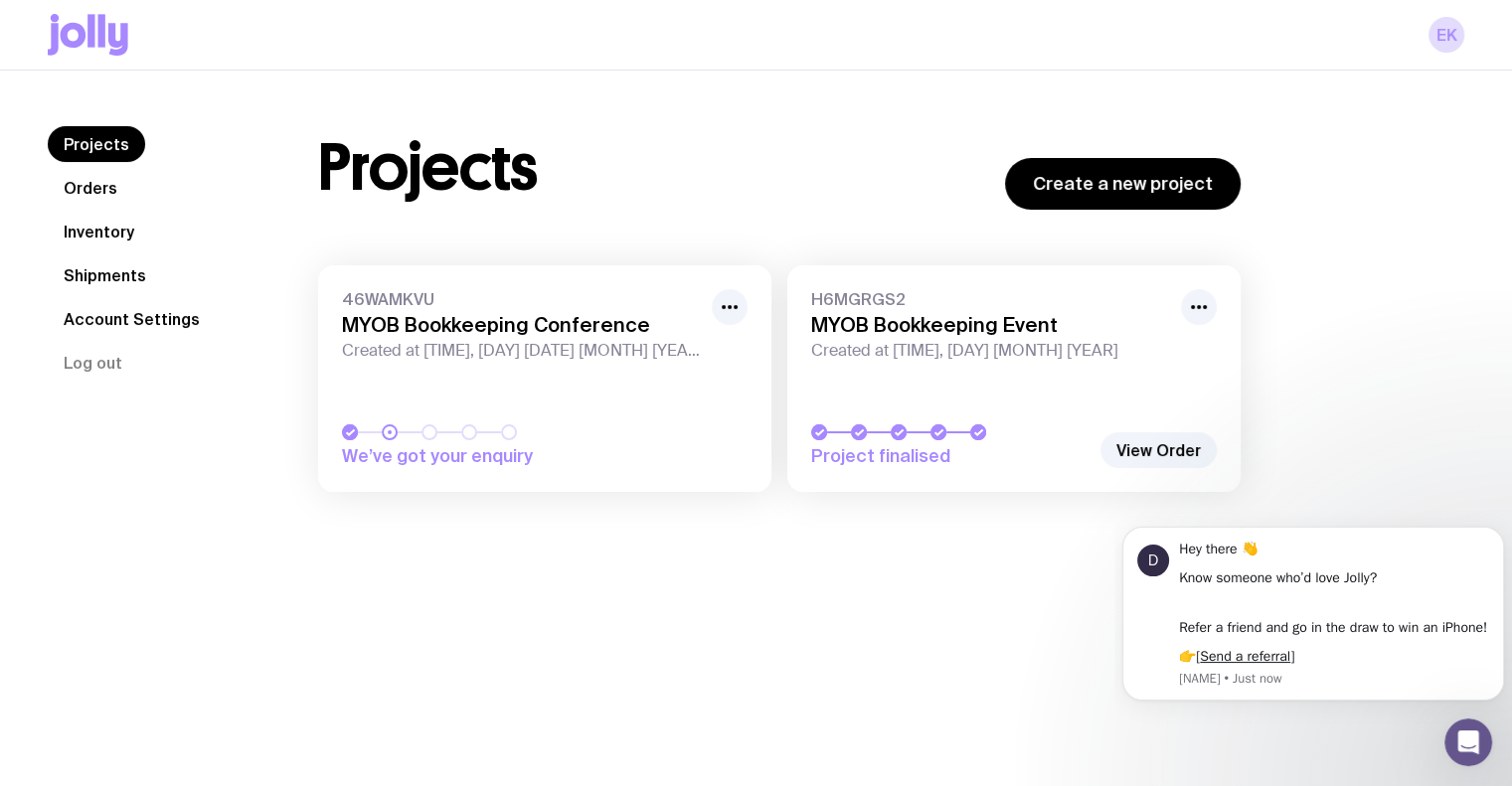 click on "MYOB Bookkeeping Conference" at bounding box center (521, 325) 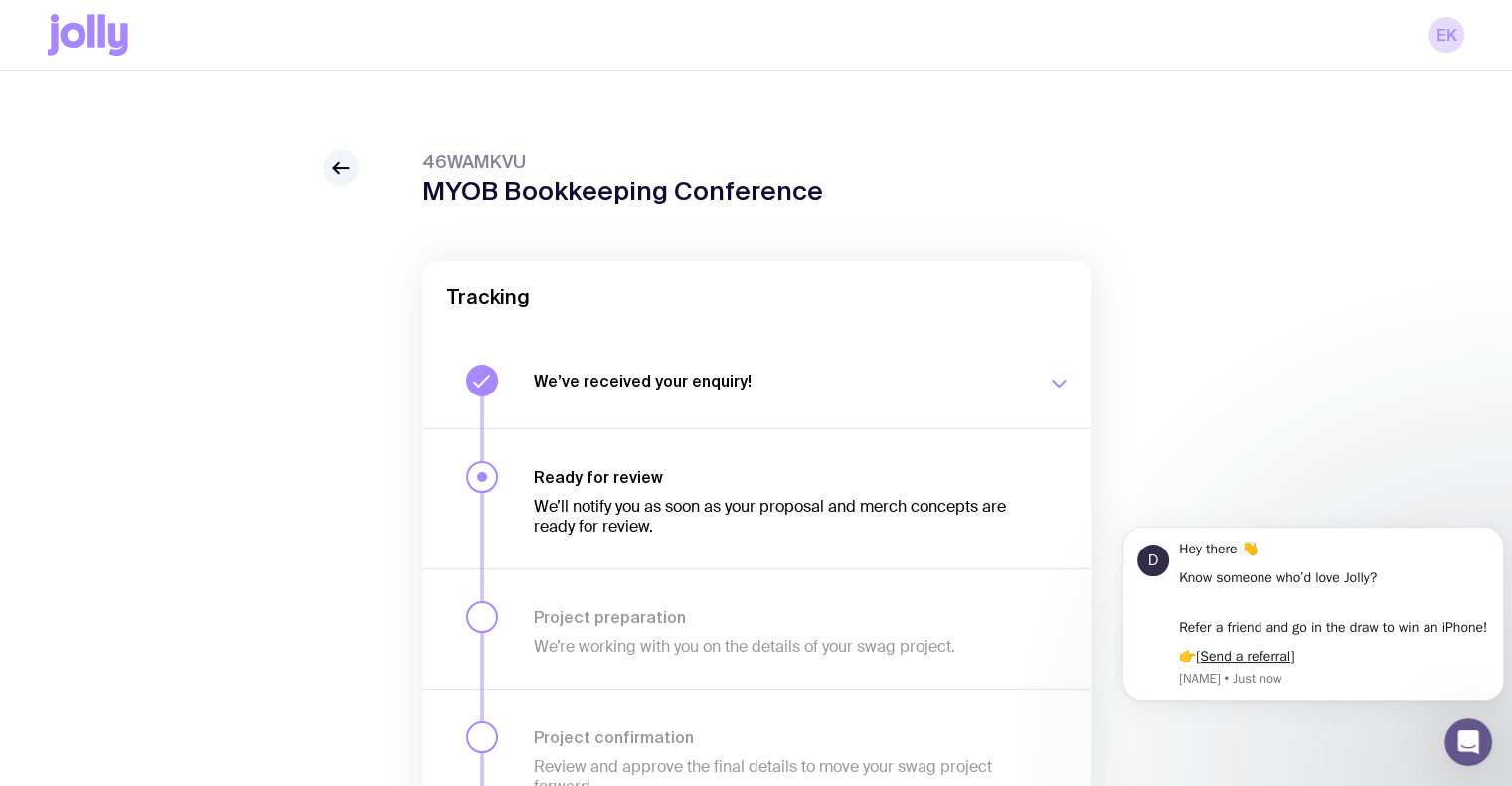 click on "We’ve received your enquiry! Our team is on it and preparing your proposal now. Stay tuned! [DAY] [DATE], [TIME]" at bounding box center (802, 381) 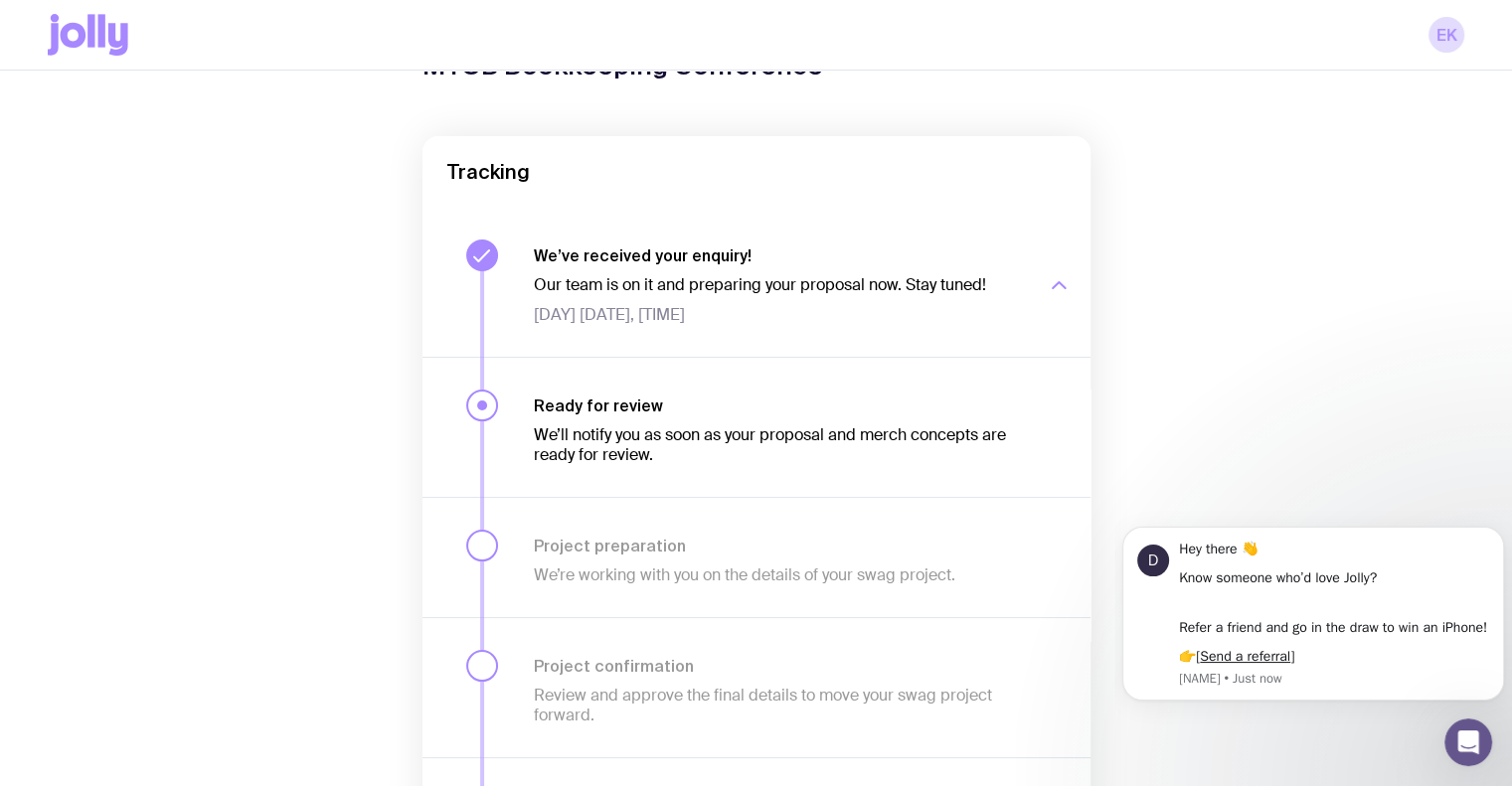scroll, scrollTop: 0, scrollLeft: 0, axis: both 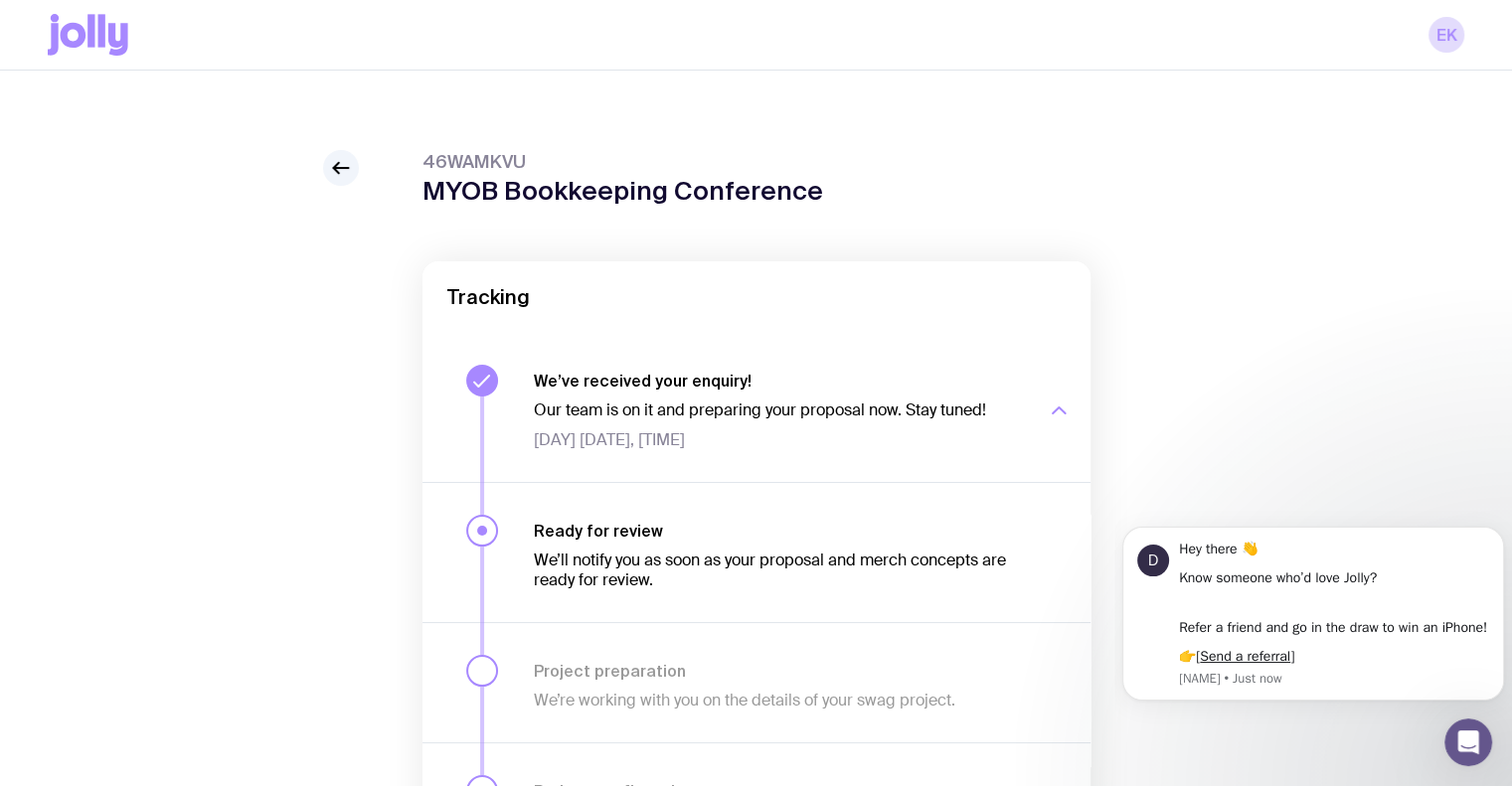 click on "We’ll notify you as soon as your proposal and merch concepts are ready for review." at bounding box center [778, 570] 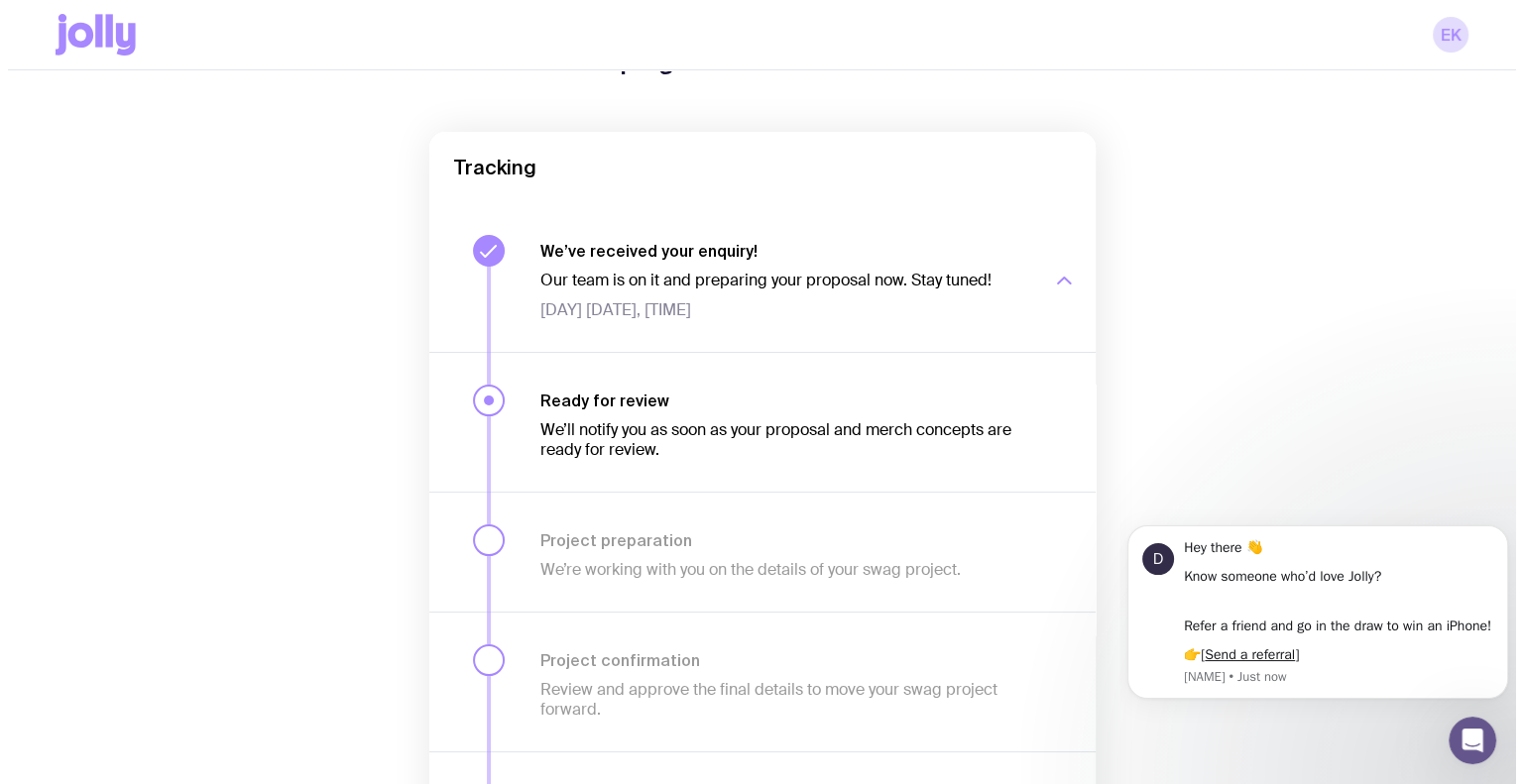 scroll, scrollTop: 0, scrollLeft: 0, axis: both 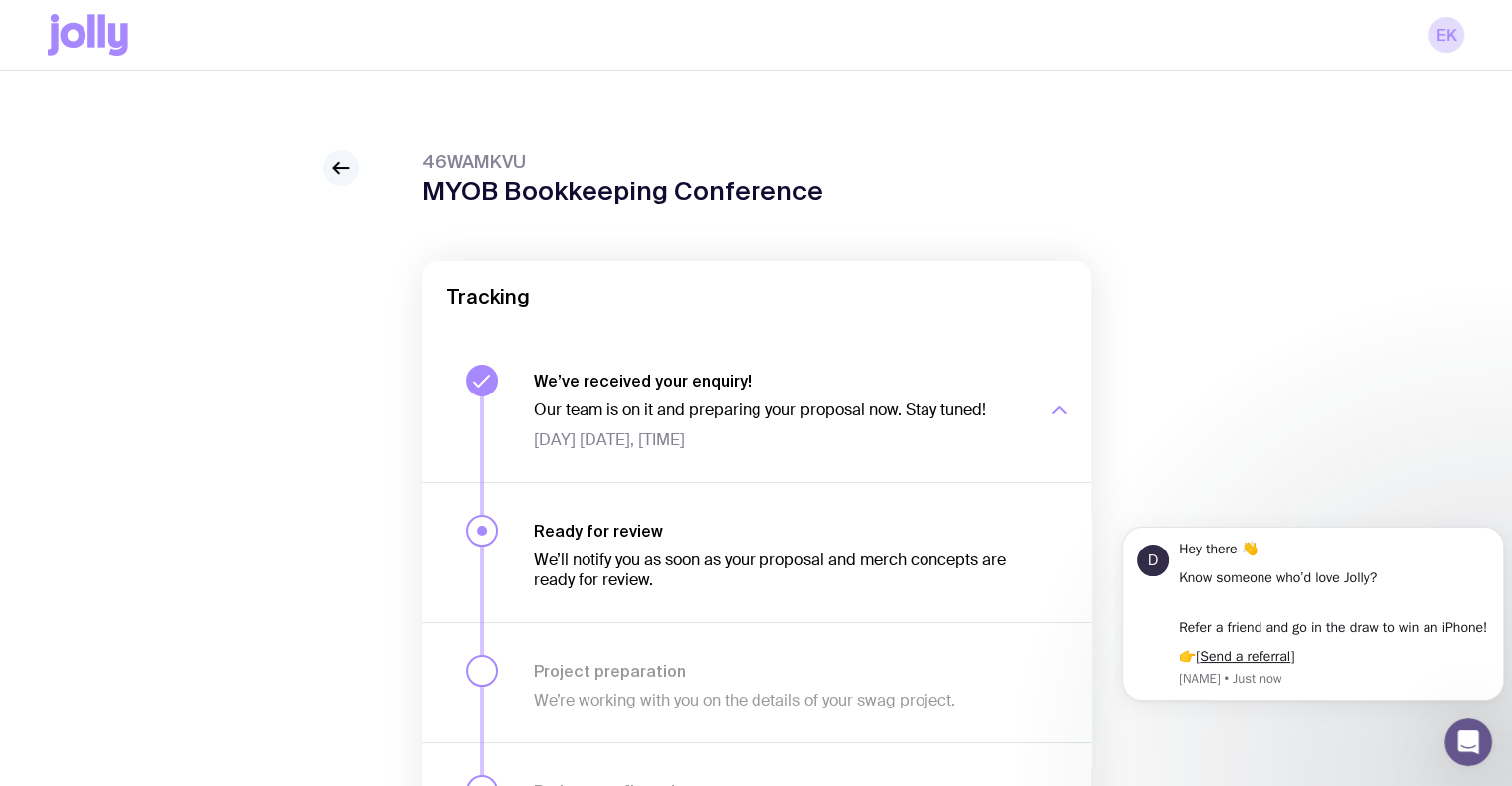 click at bounding box center (341, 168) 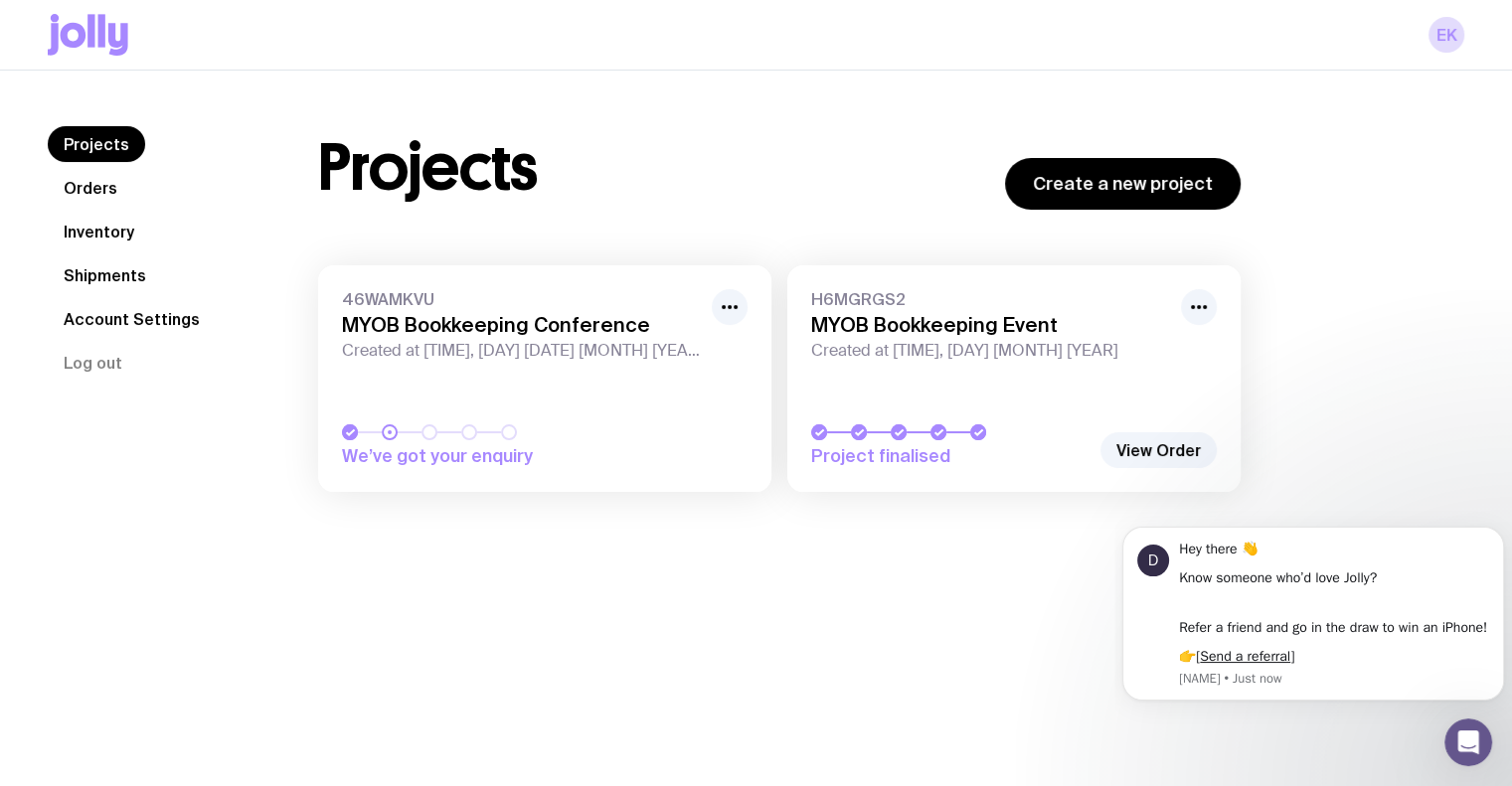 click on "Orders" 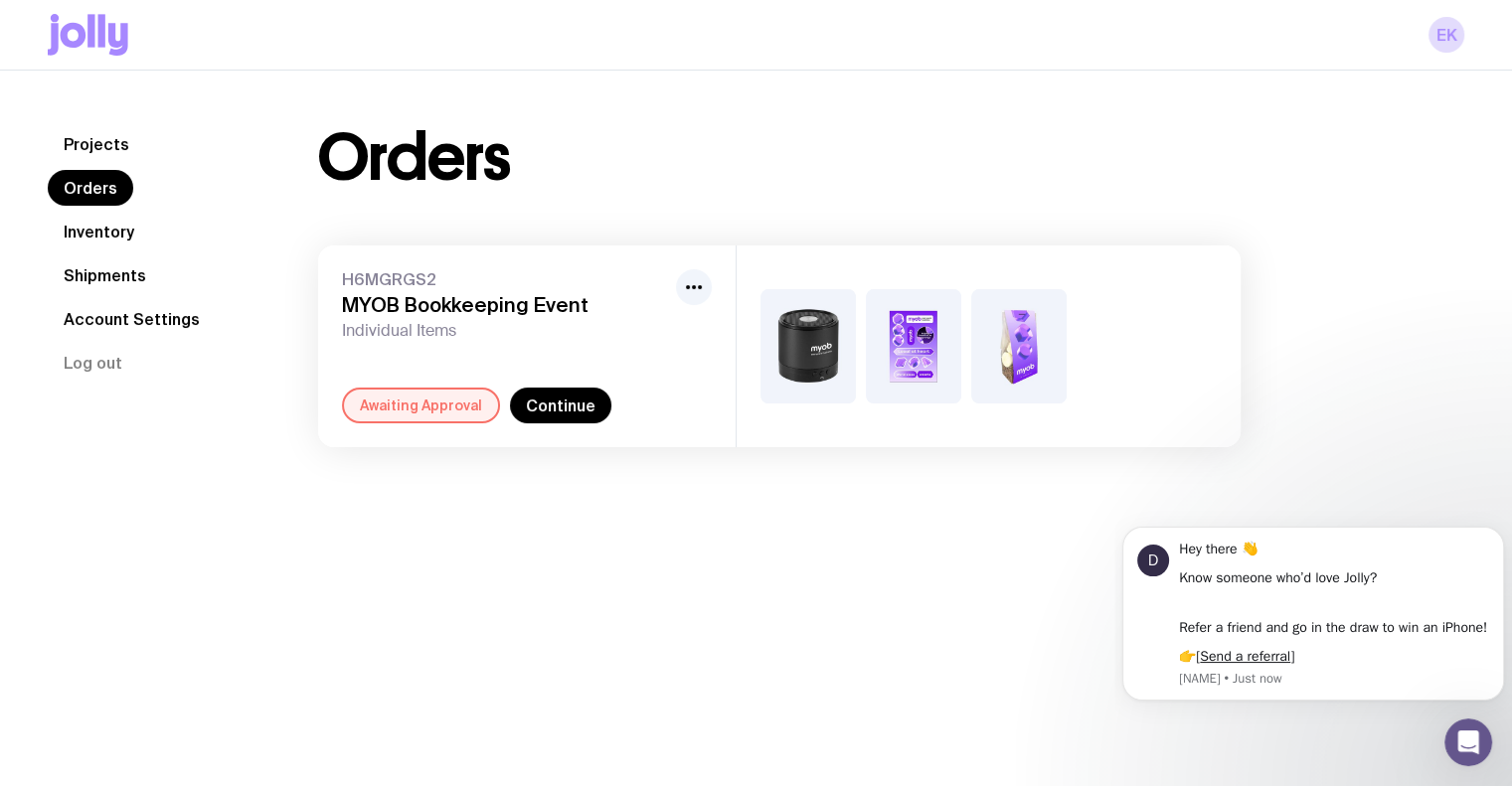 click at bounding box center (808, 346) 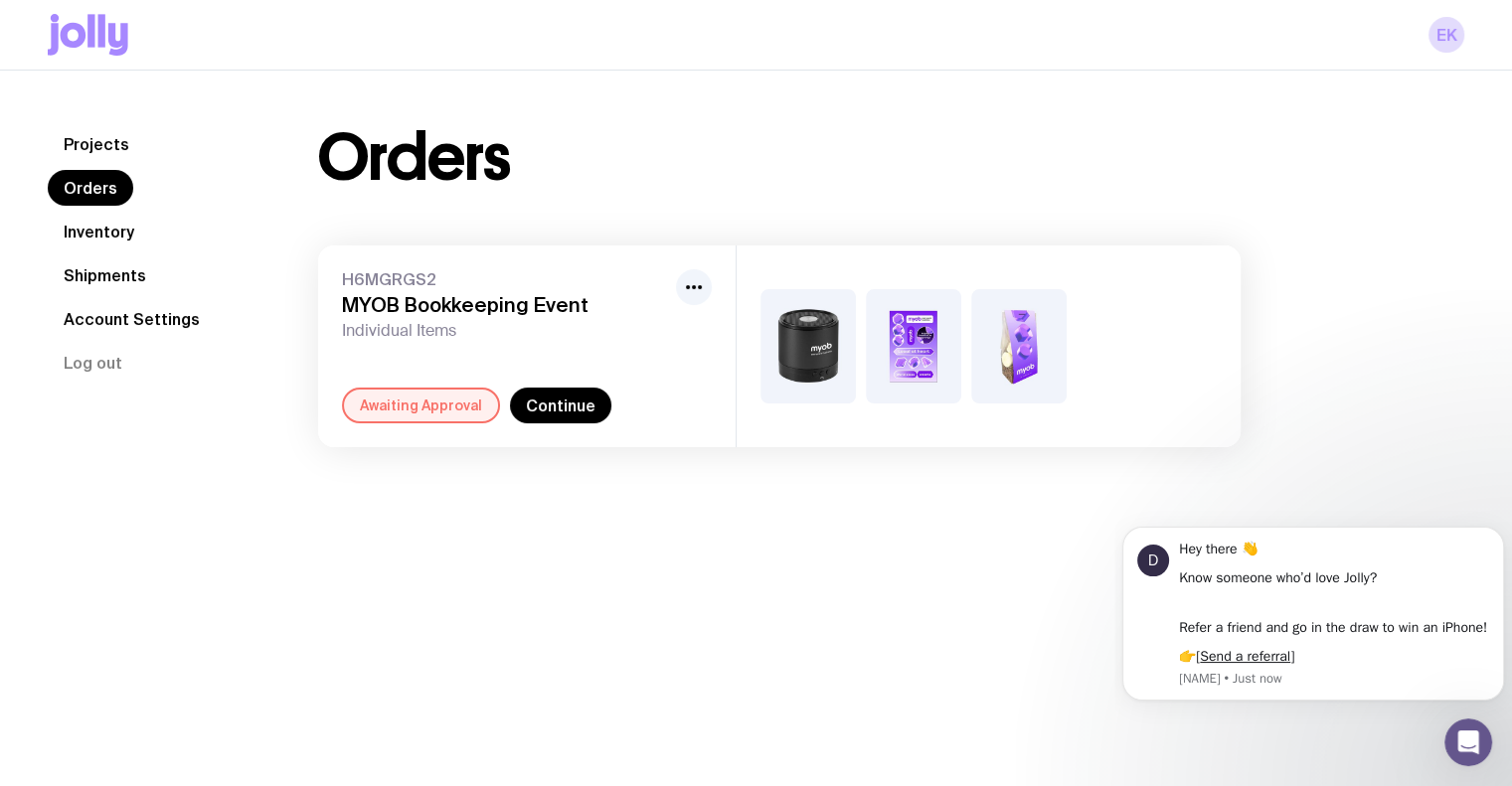 click at bounding box center (914, 346) 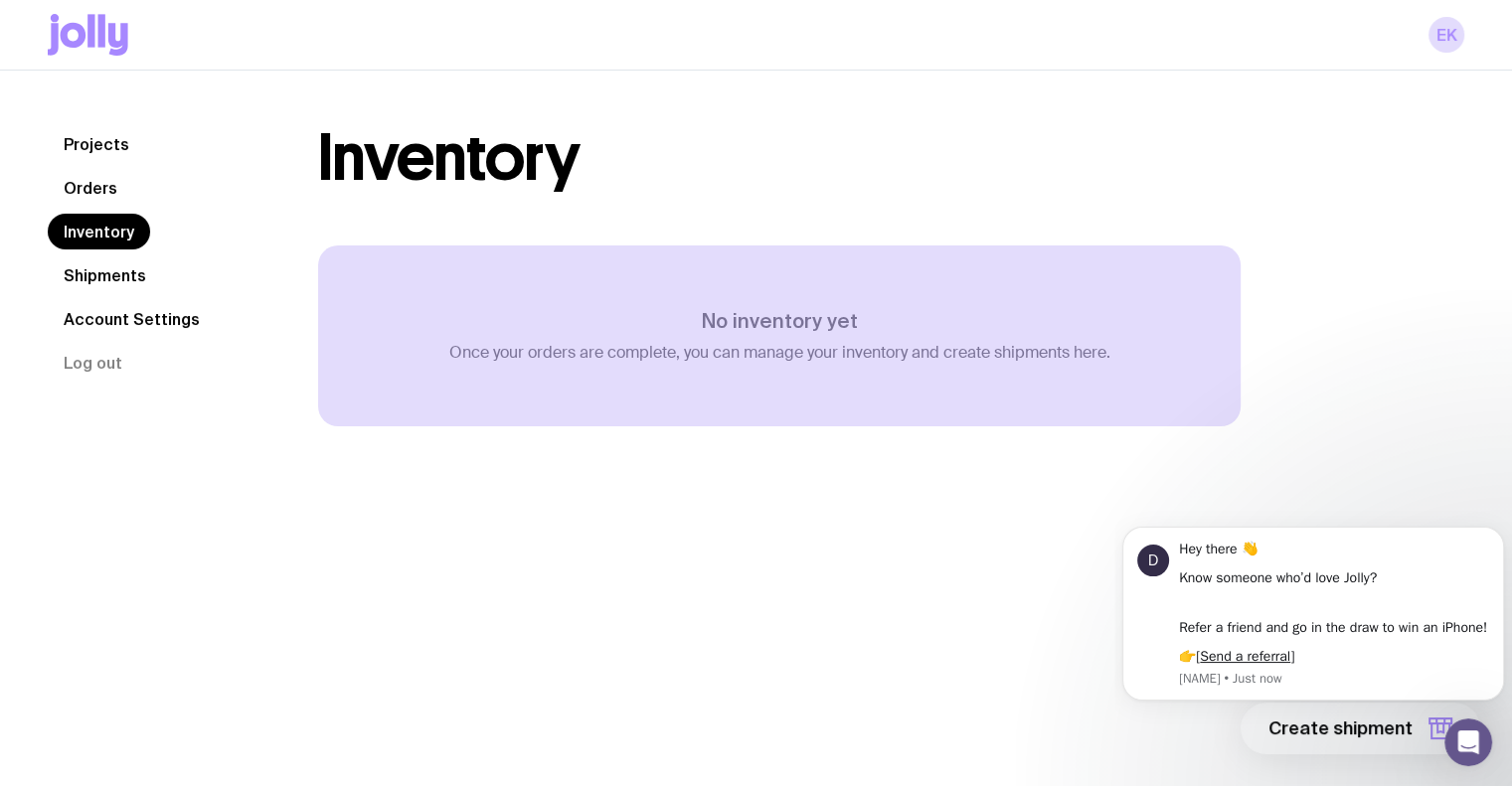 click on "Orders" 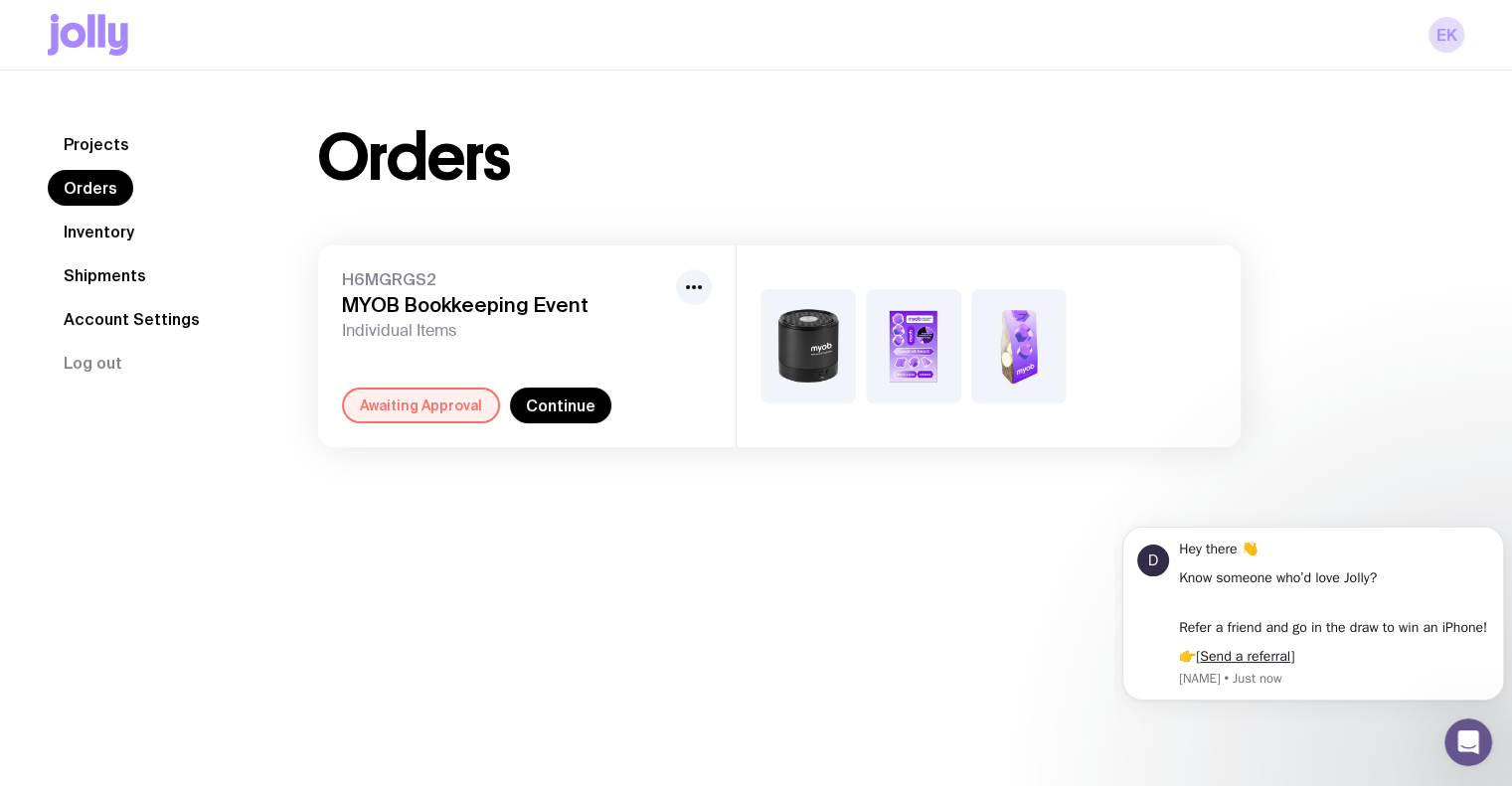 click on "Orders H6MGRGS2 MYOB Bookkeeping Event Individual Items Awaiting Approval Continue" at bounding box center (867, 286) 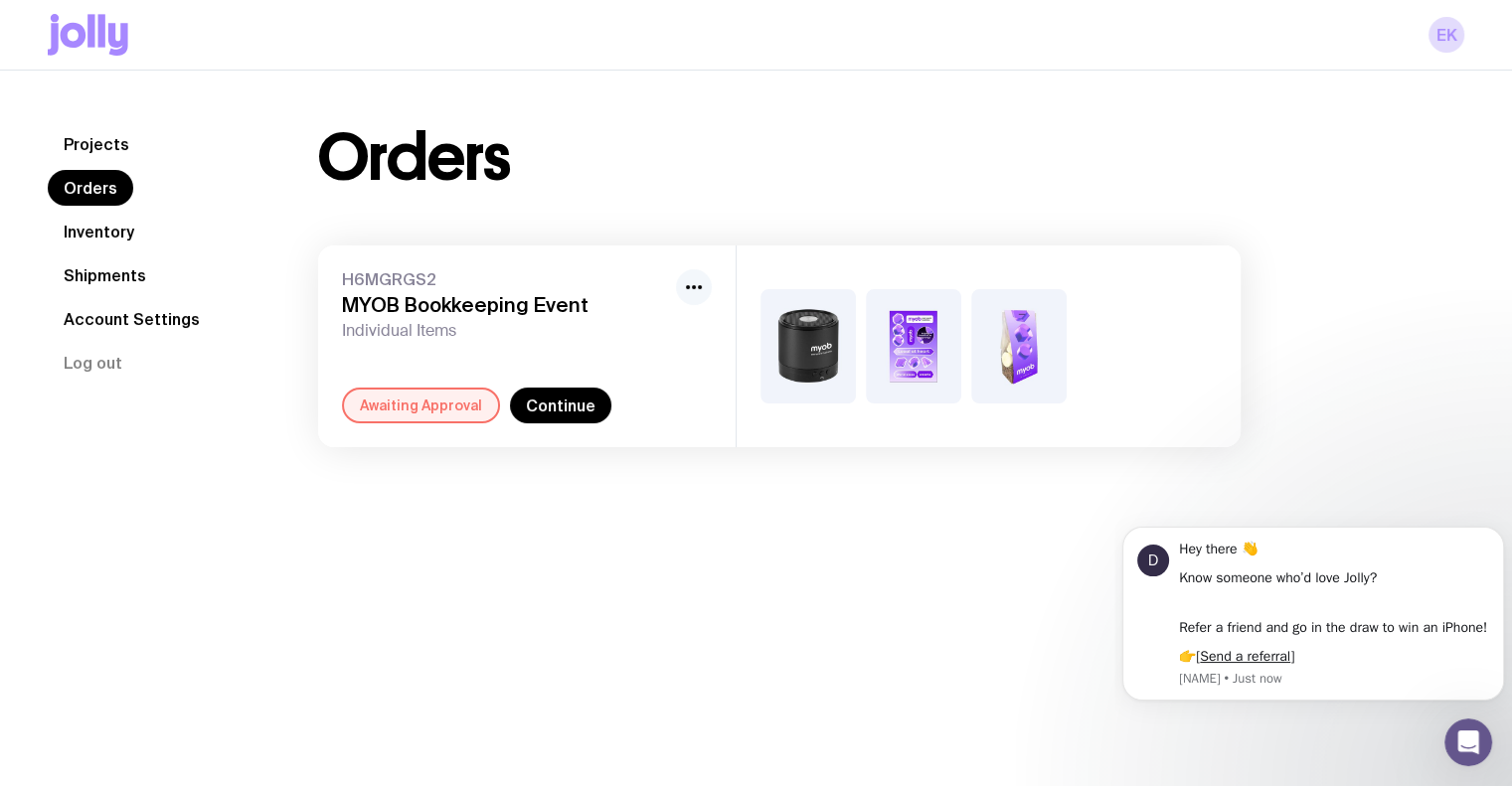 click 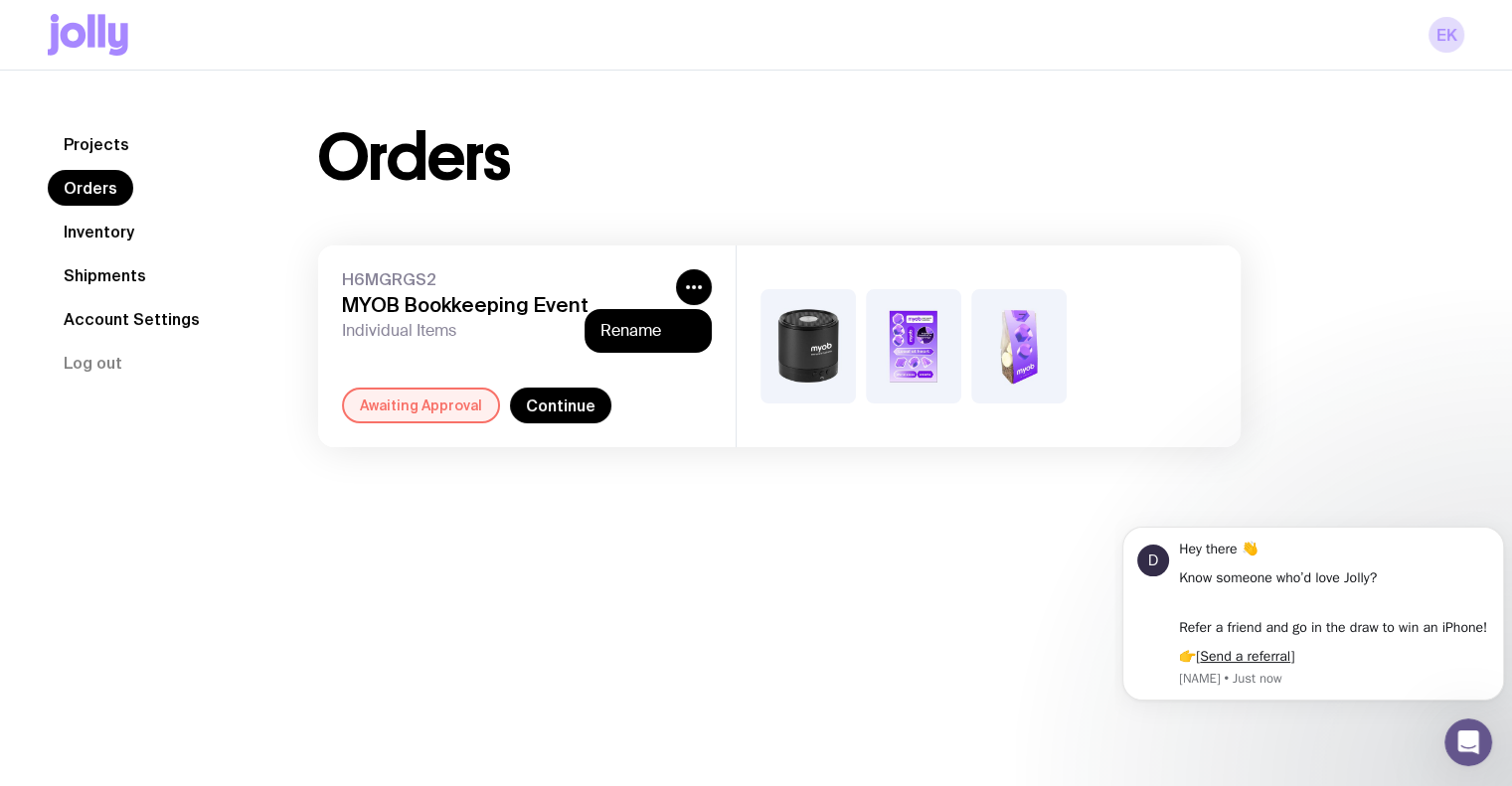 drag, startPoint x: 740, startPoint y: 554, endPoint x: 751, endPoint y: 559, distance: 12.083046 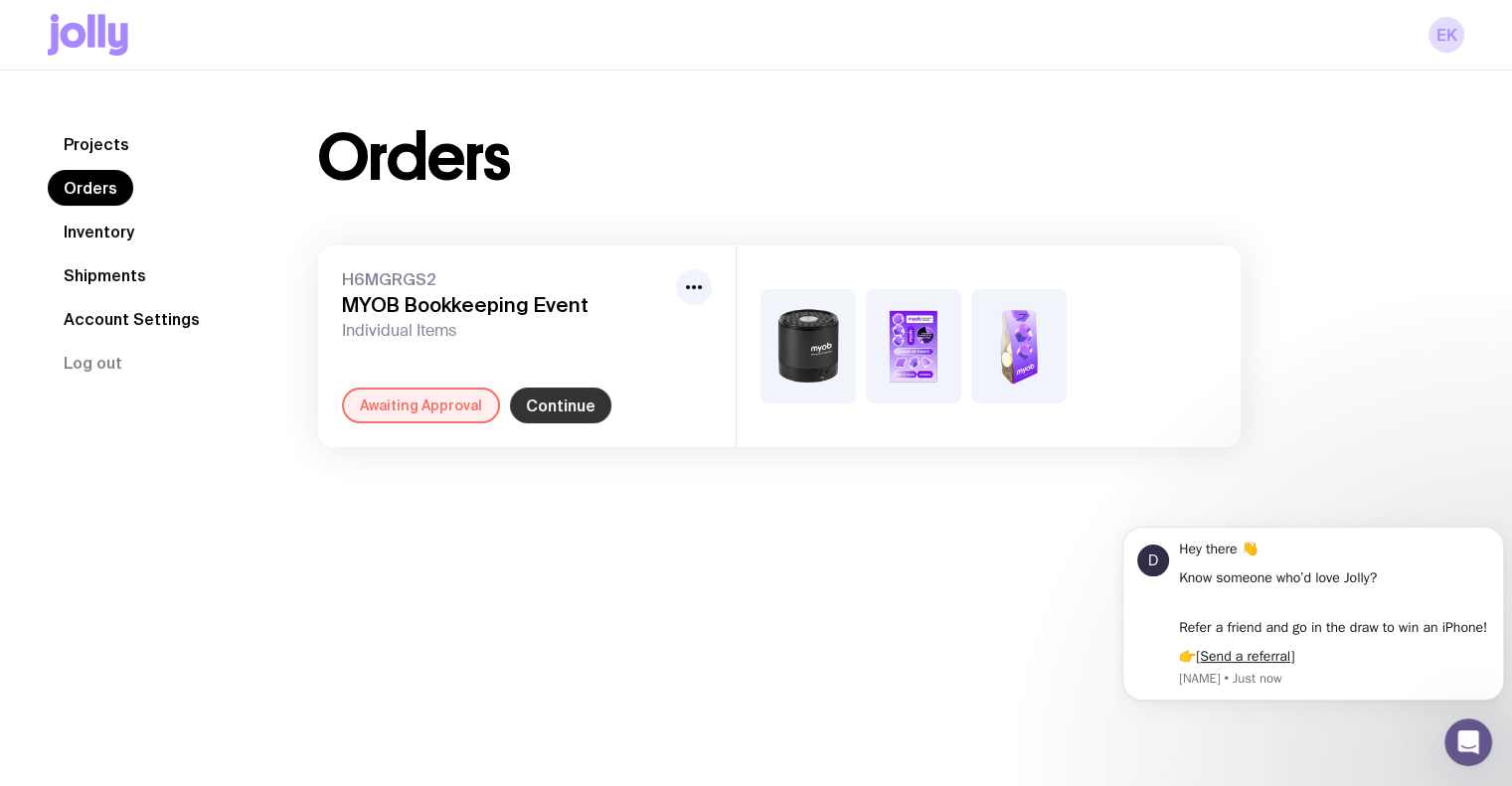 click on "Continue" at bounding box center (561, 405) 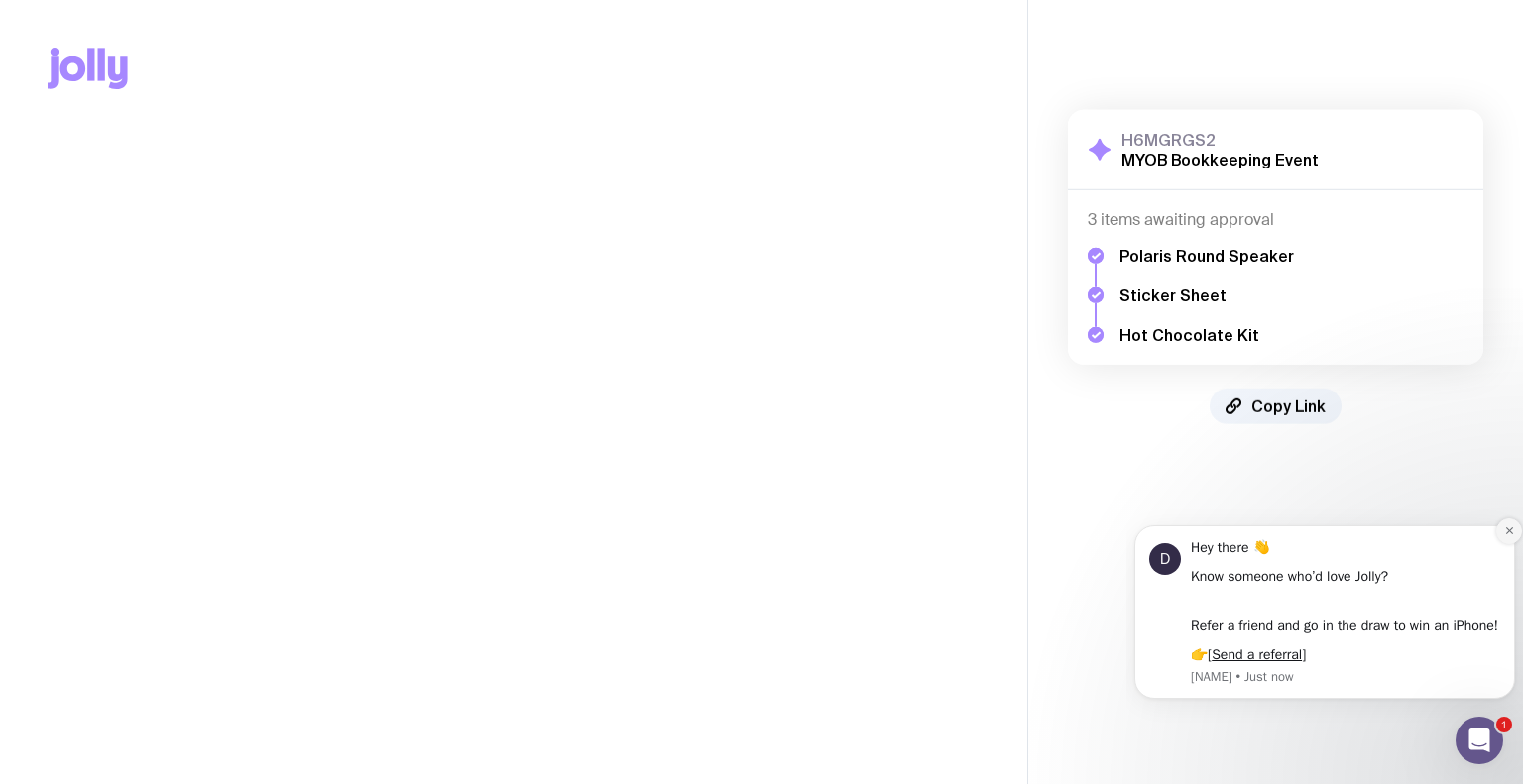 click 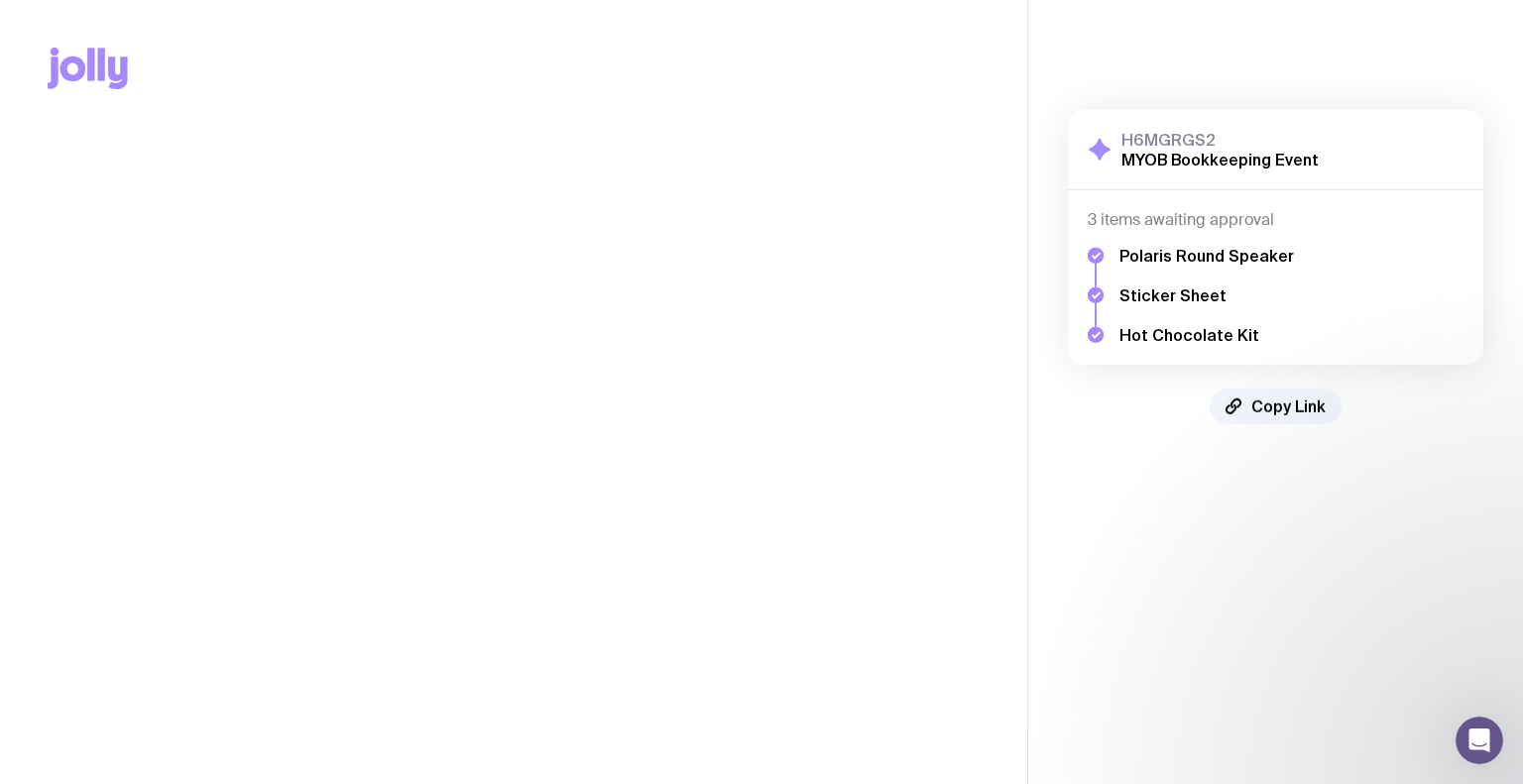 click on "Polaris Round Speaker" at bounding box center [1207, 256] 